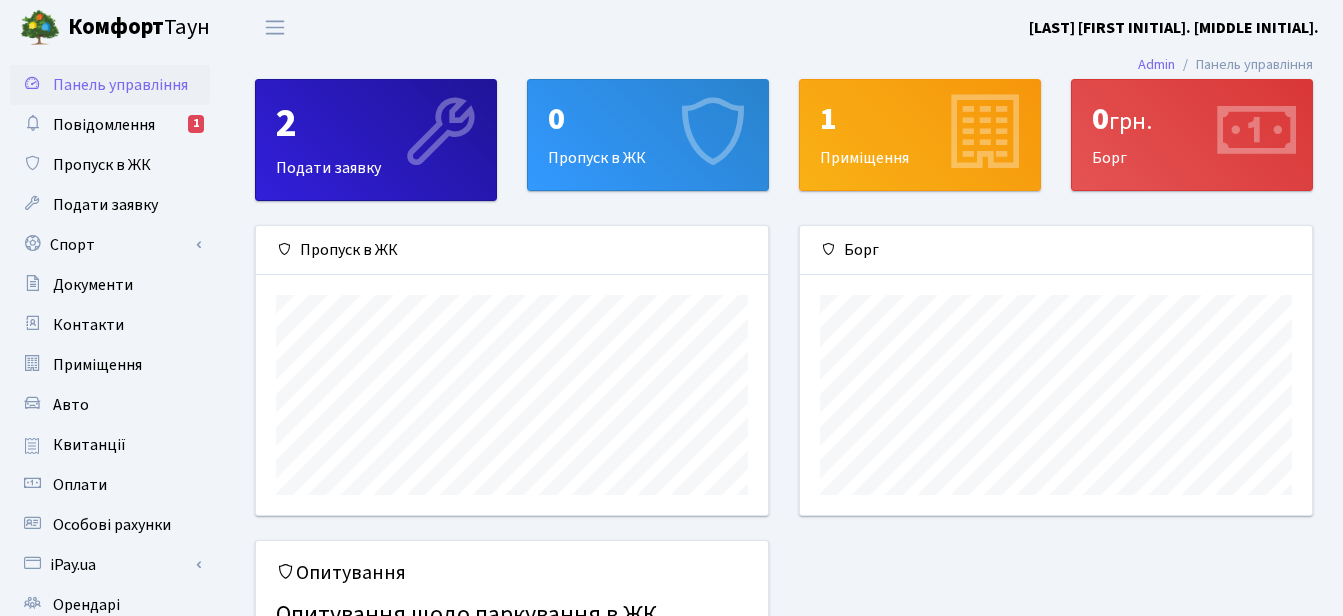 scroll, scrollTop: 0, scrollLeft: 0, axis: both 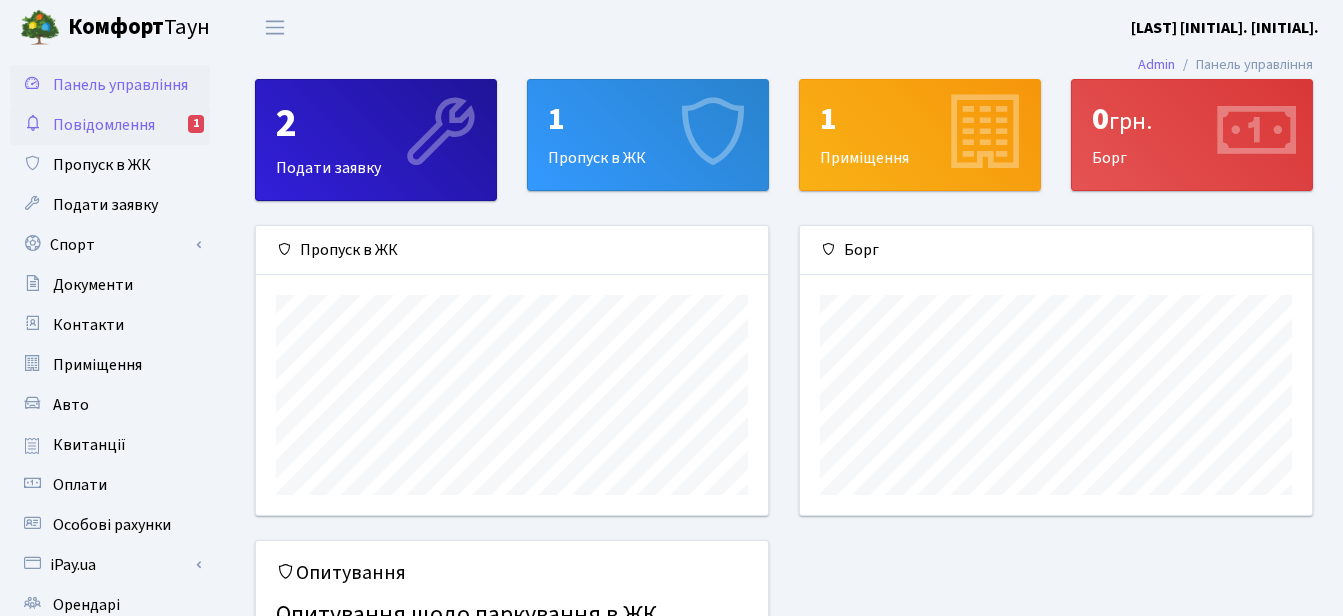 click on "Повідомлення" at bounding box center (104, 125) 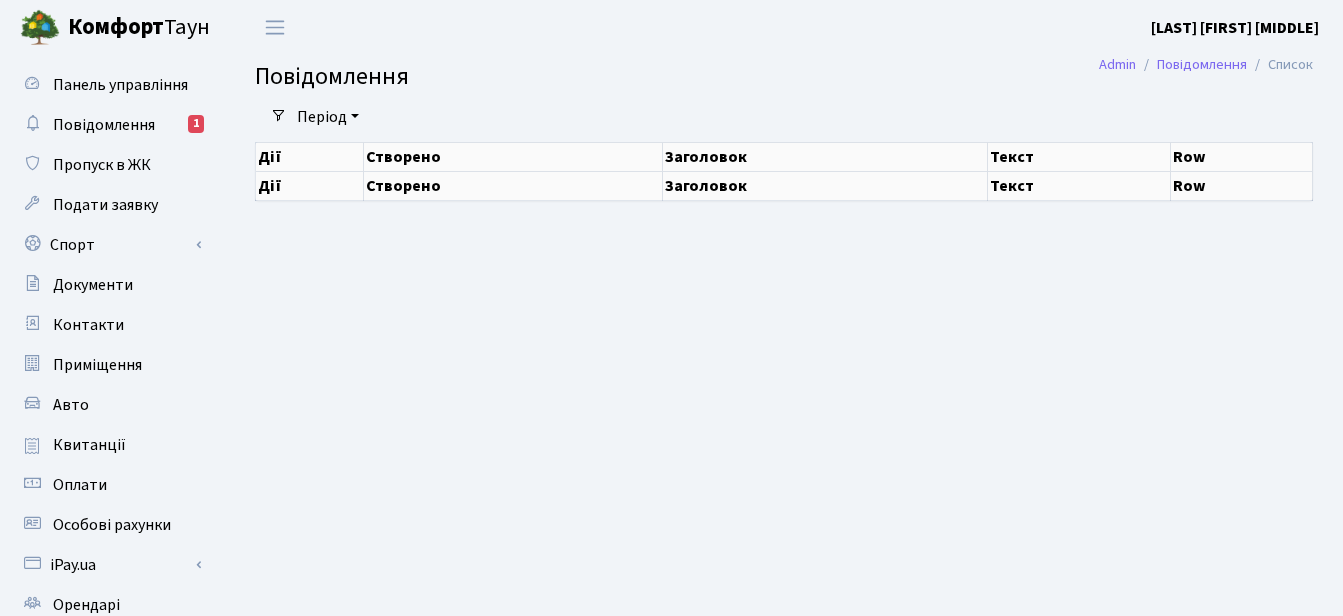 scroll, scrollTop: 0, scrollLeft: 0, axis: both 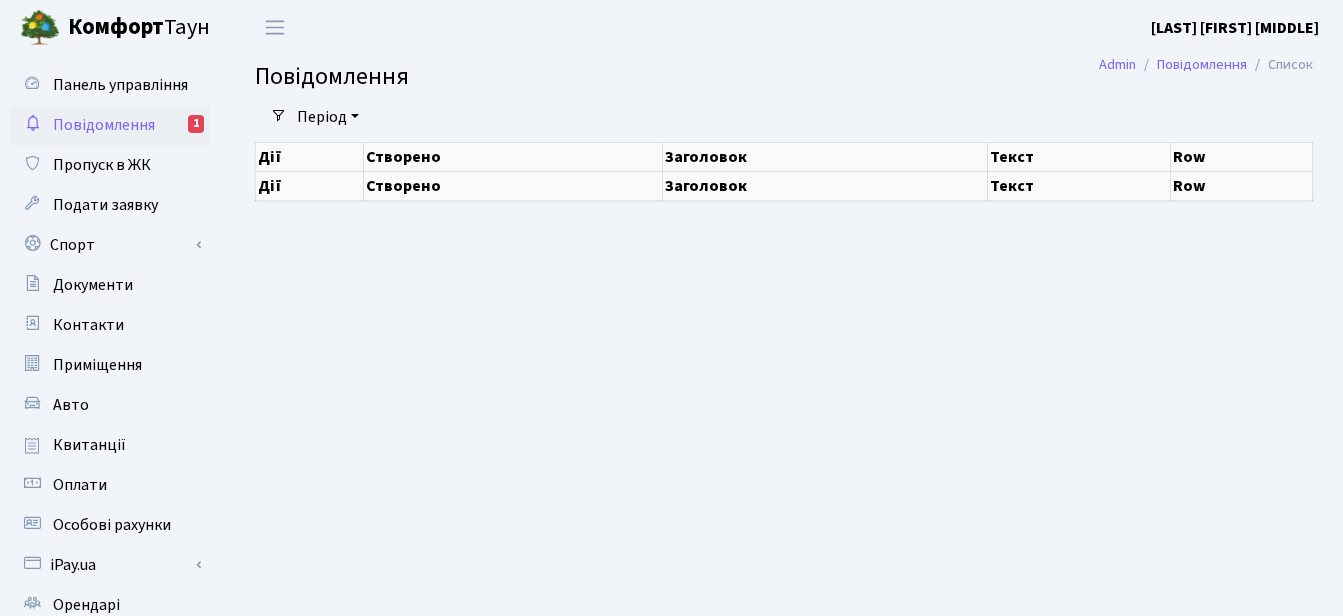 select on "25" 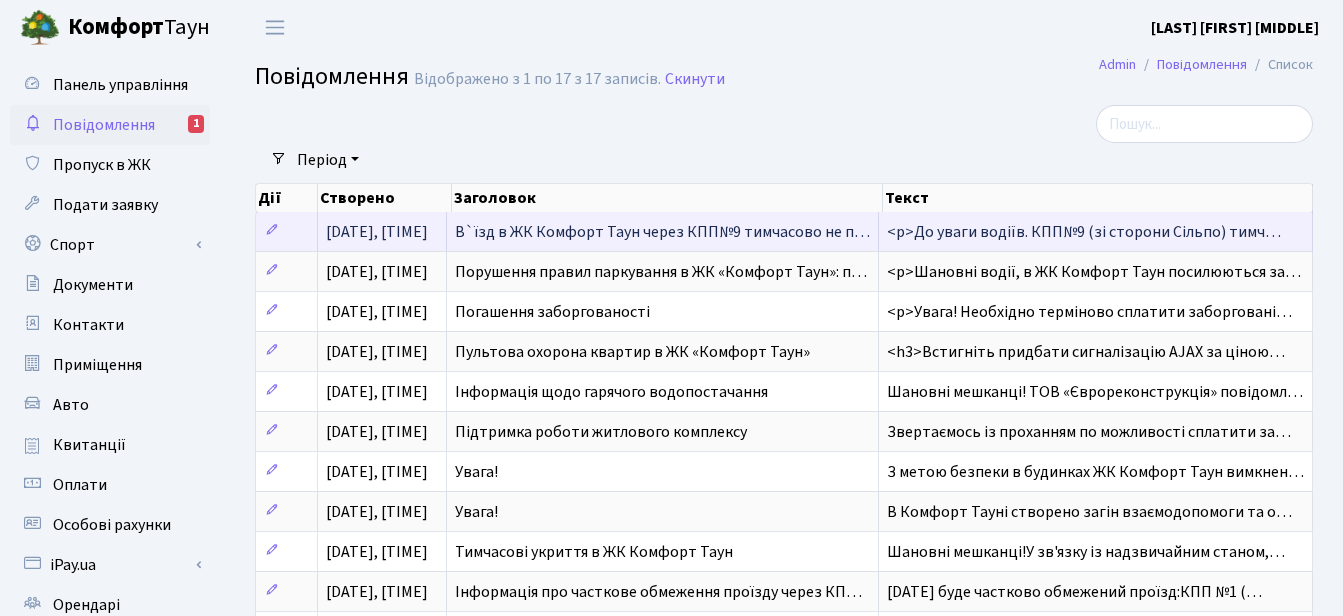 click on "В`їзд в ЖК Комфорт Таун через КПП№9 тимчасово не п…" at bounding box center [662, 232] 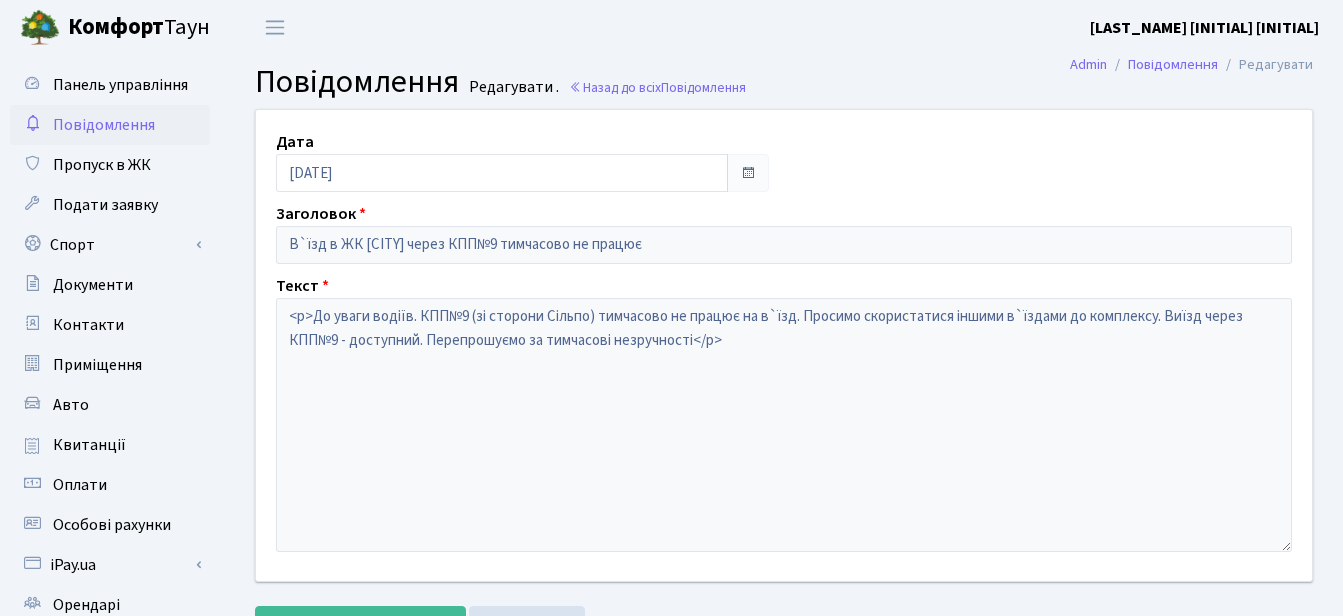 scroll, scrollTop: 0, scrollLeft: 0, axis: both 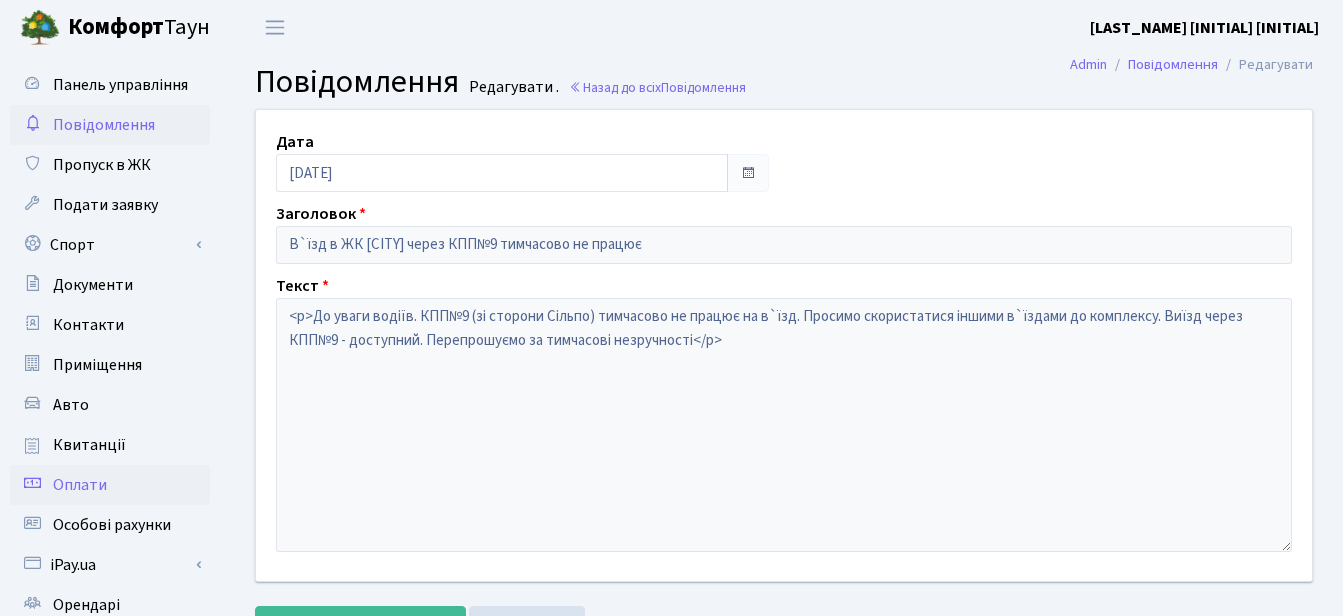 click on "Оплати" at bounding box center [80, 485] 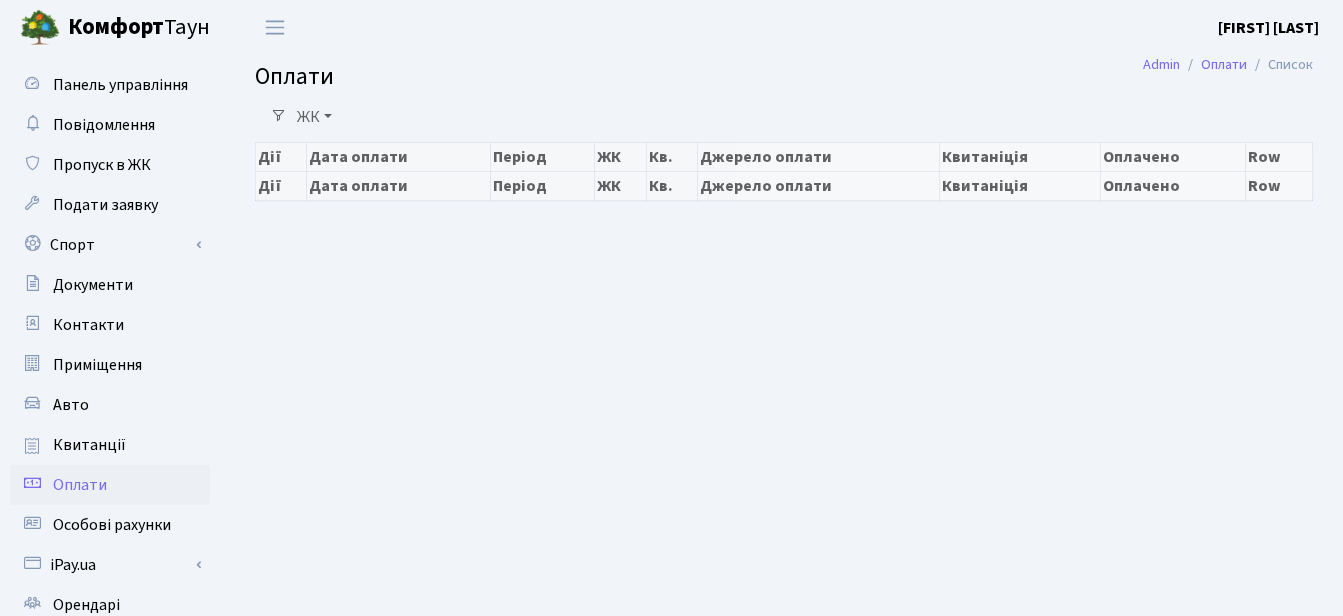 scroll, scrollTop: 0, scrollLeft: 0, axis: both 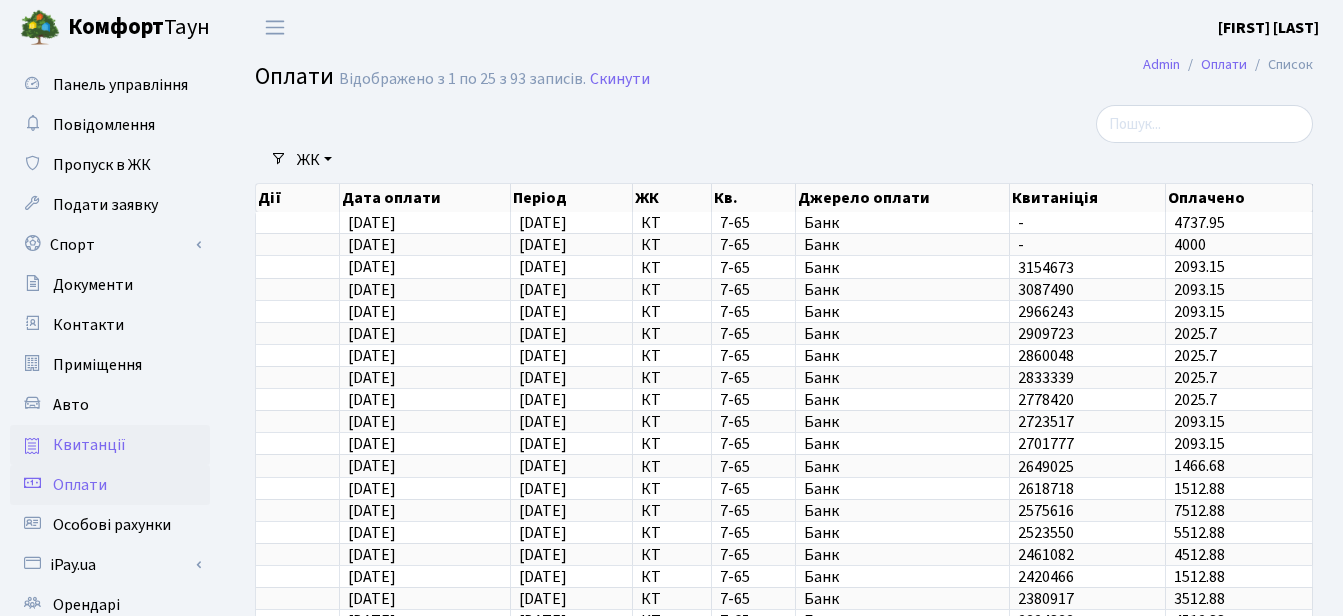 click on "Квитанції" at bounding box center (89, 445) 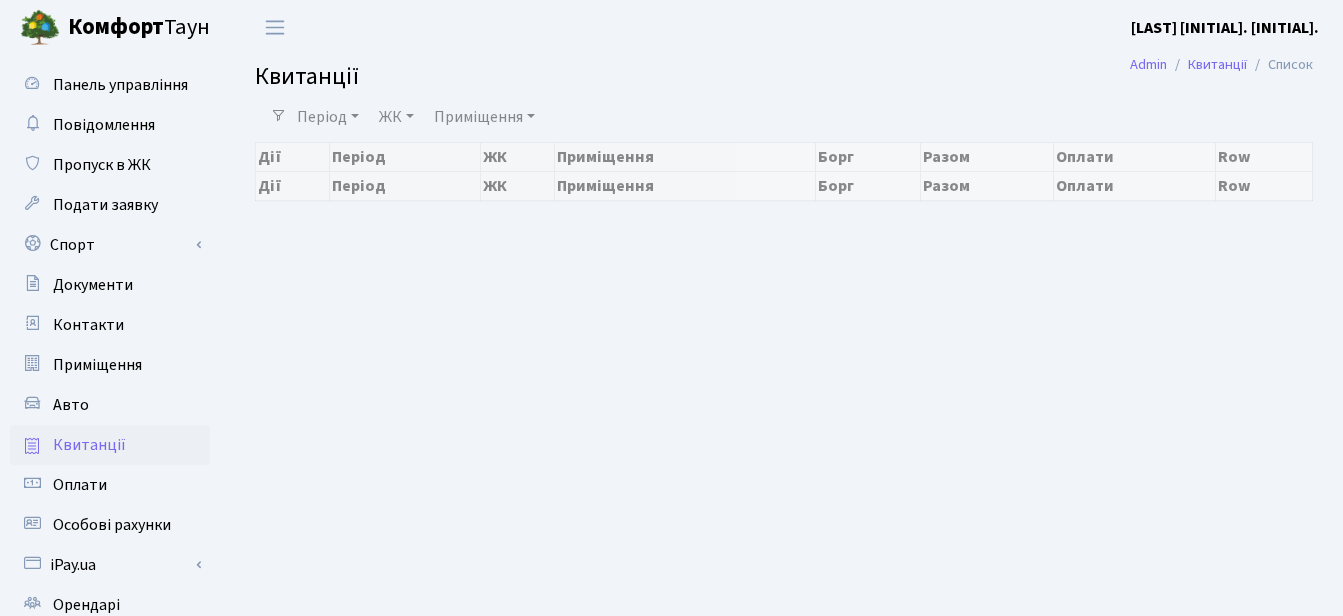 scroll, scrollTop: 0, scrollLeft: 0, axis: both 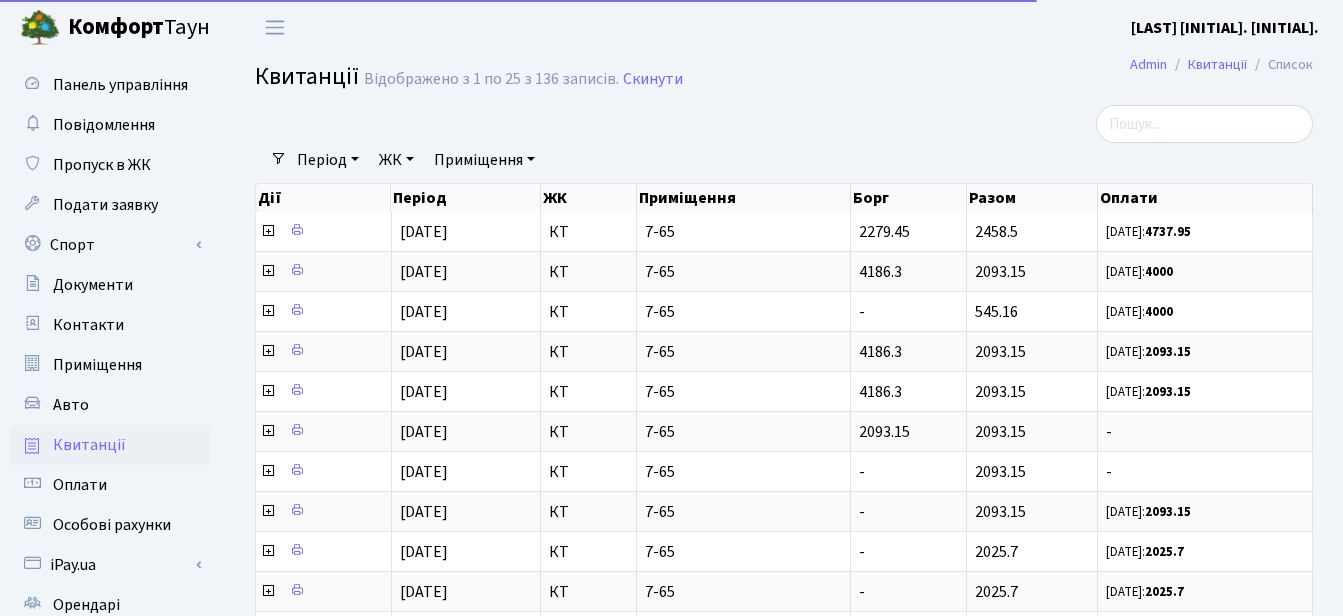 click on "Комфорт" at bounding box center (116, 27) 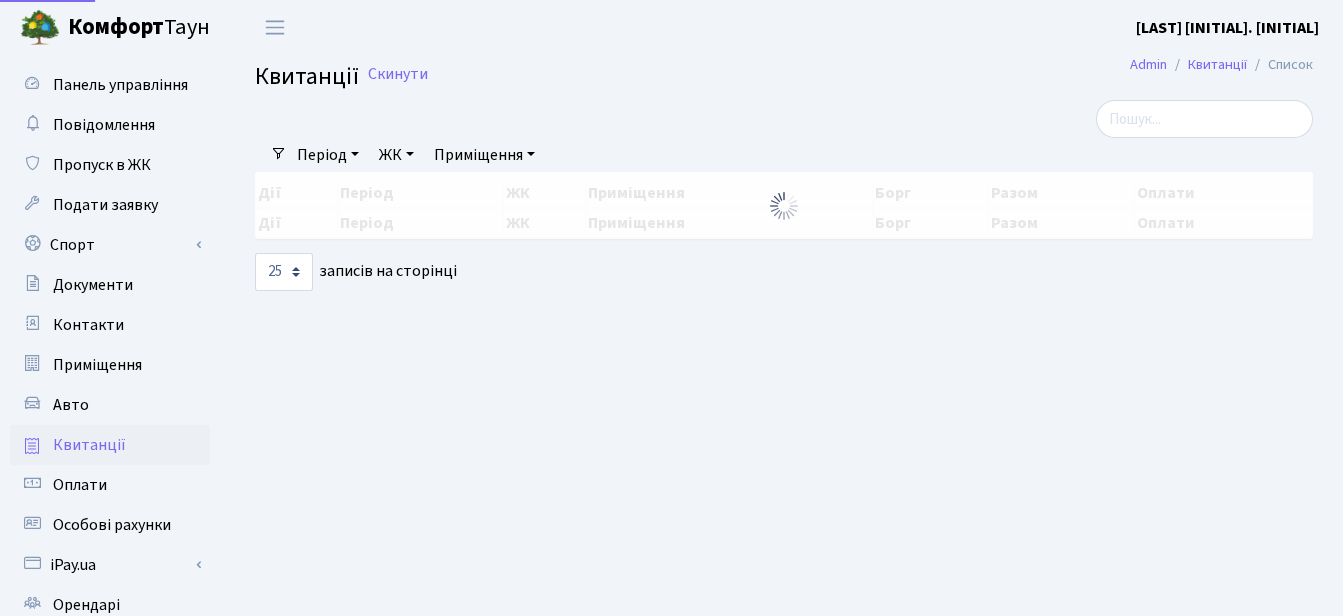 select on "25" 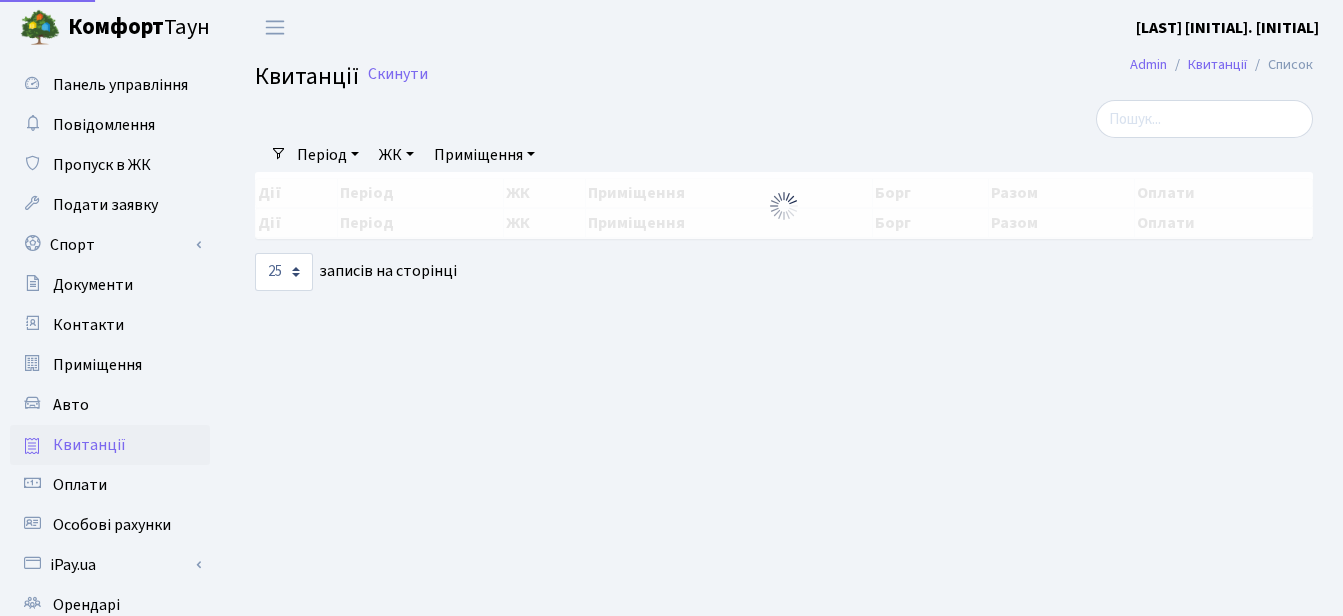 scroll, scrollTop: 0, scrollLeft: 0, axis: both 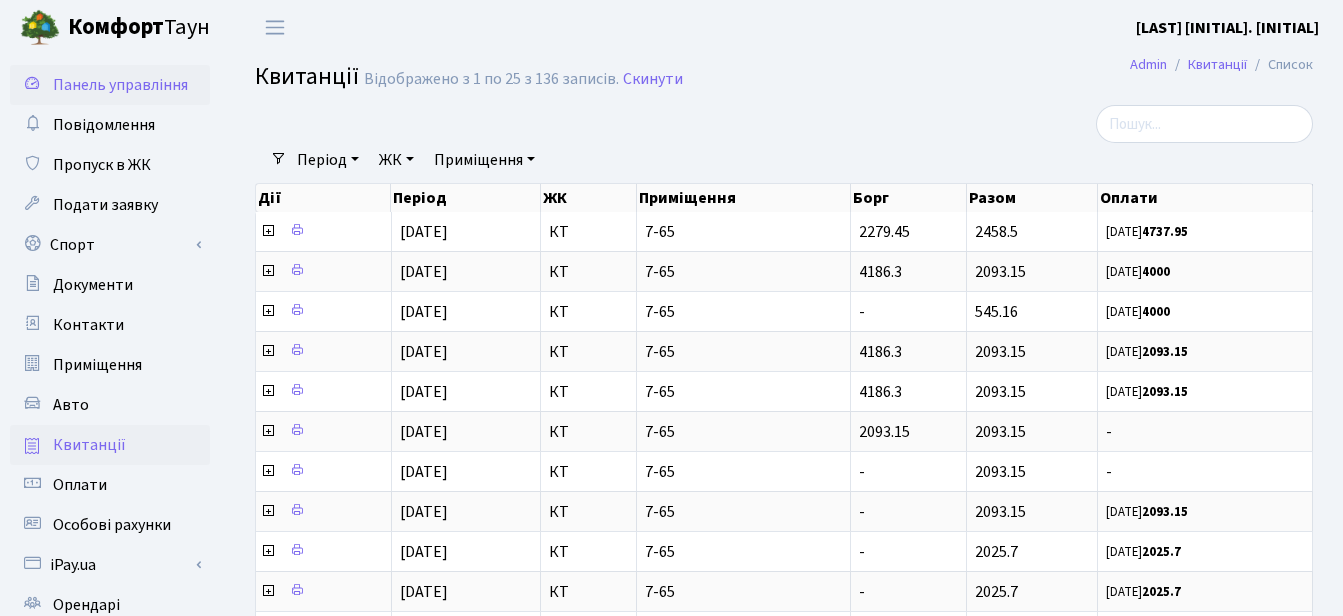 click on "Панель управління" at bounding box center (120, 85) 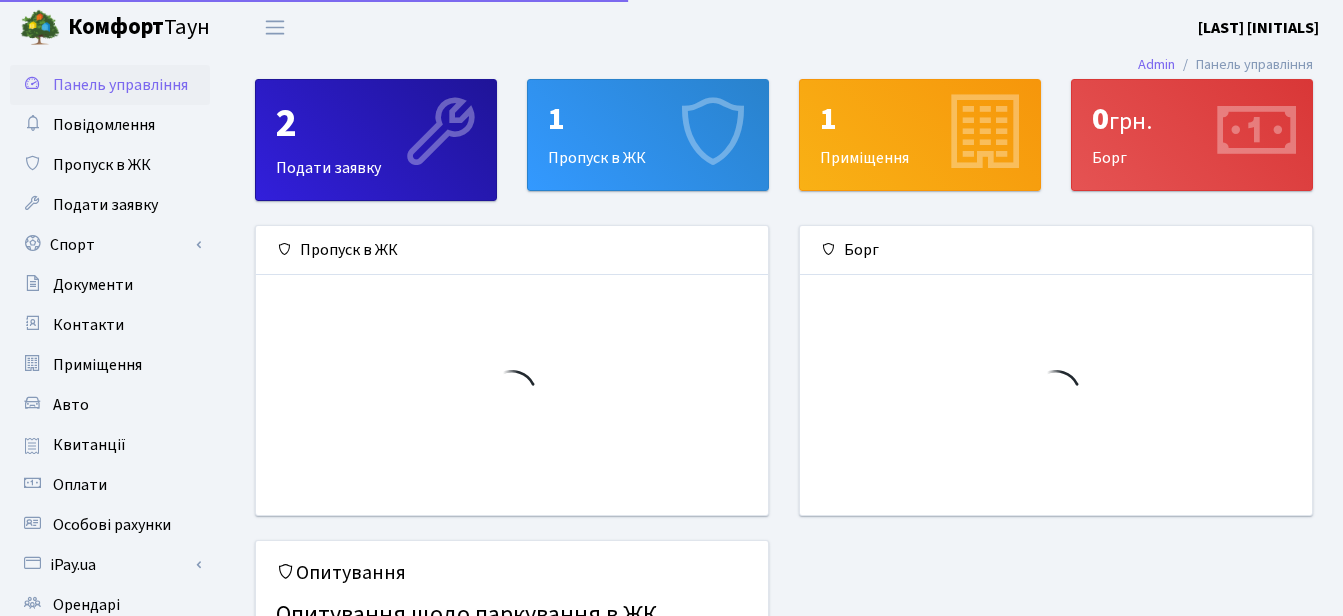 scroll, scrollTop: 0, scrollLeft: 0, axis: both 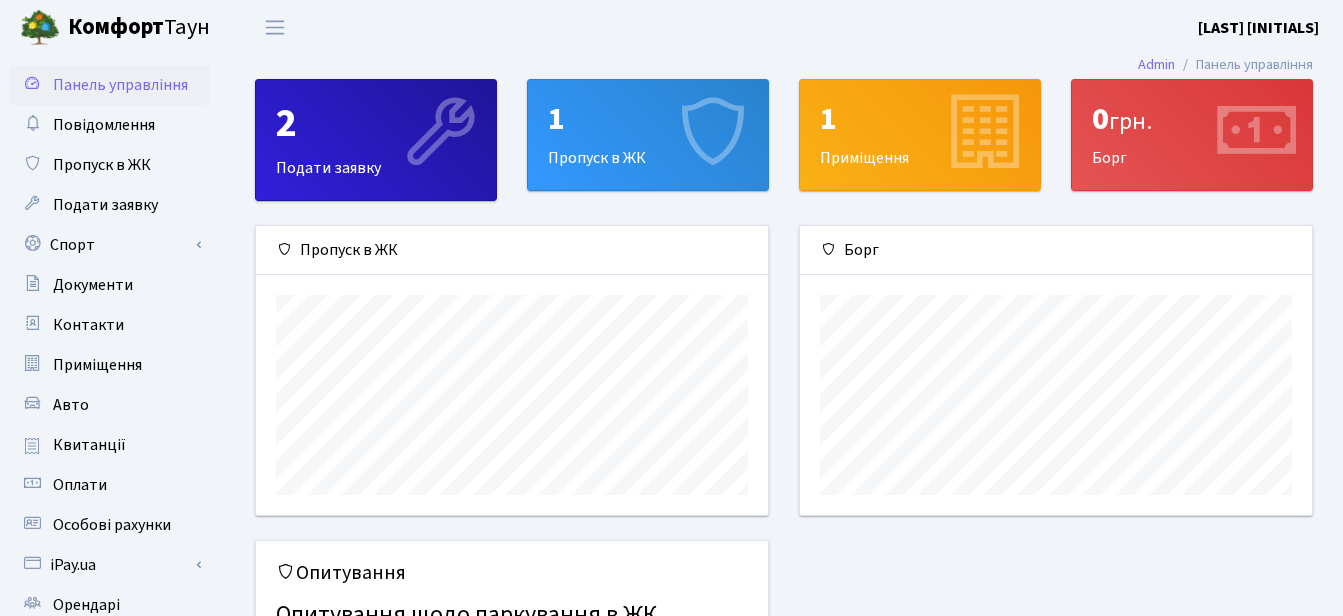click on "[STREET]
[LAST] [INITIALS].
Мій обліковий запис
Вийти" at bounding box center (671, 27) 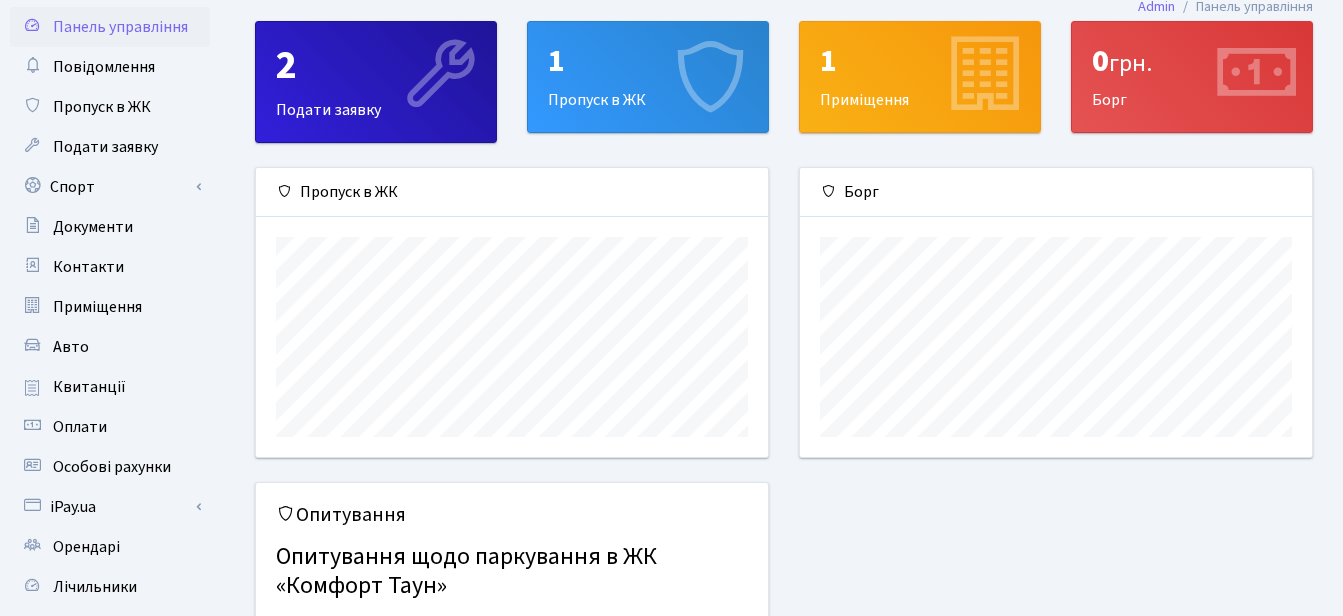 scroll, scrollTop: 0, scrollLeft: 0, axis: both 